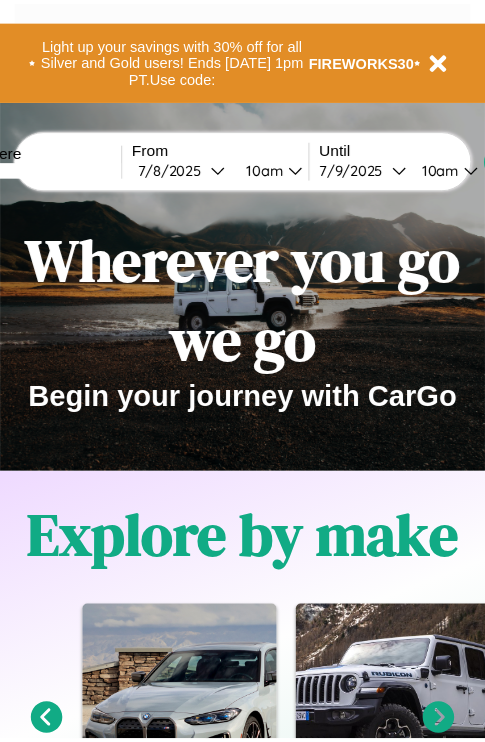 scroll, scrollTop: 0, scrollLeft: 0, axis: both 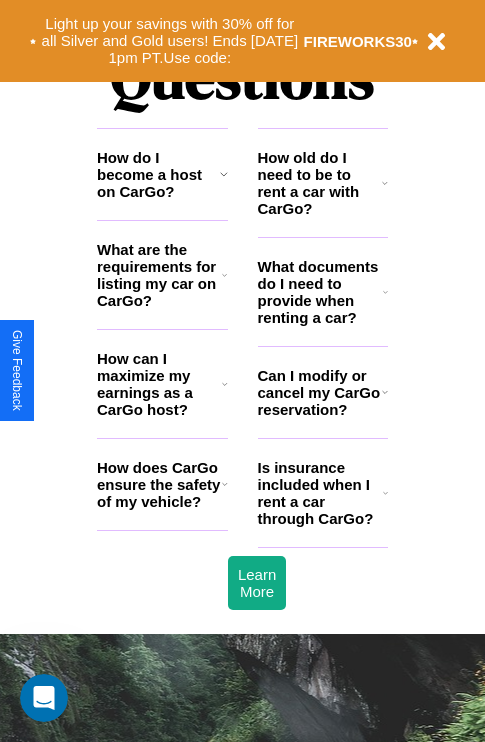 click 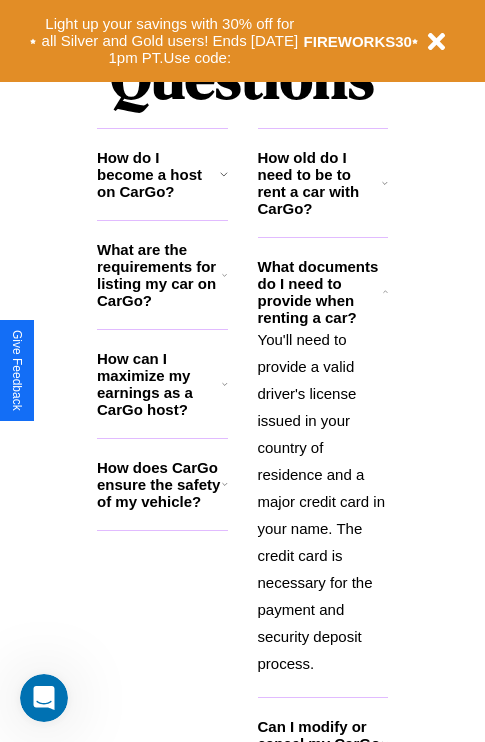 click on "How old do I need to be to rent a car with CarGo?" at bounding box center [320, 183] 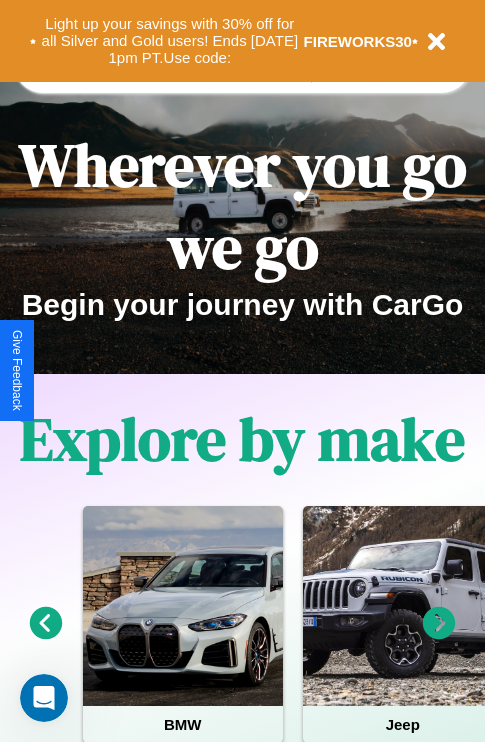 scroll, scrollTop: 0, scrollLeft: 0, axis: both 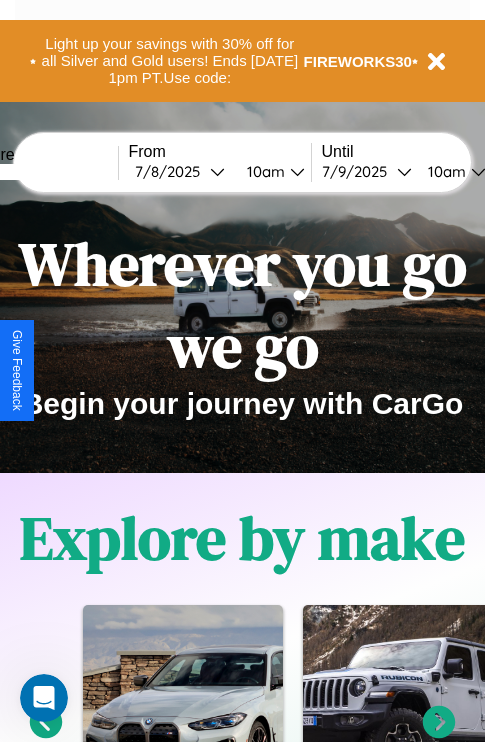 click at bounding box center (43, 172) 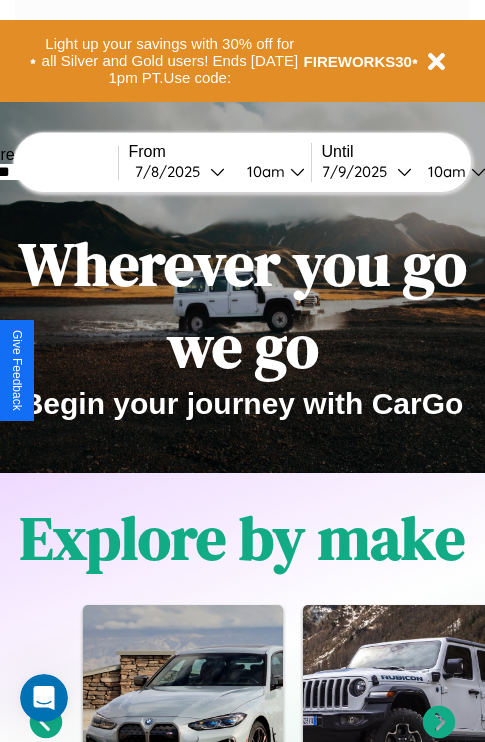 type on "*******" 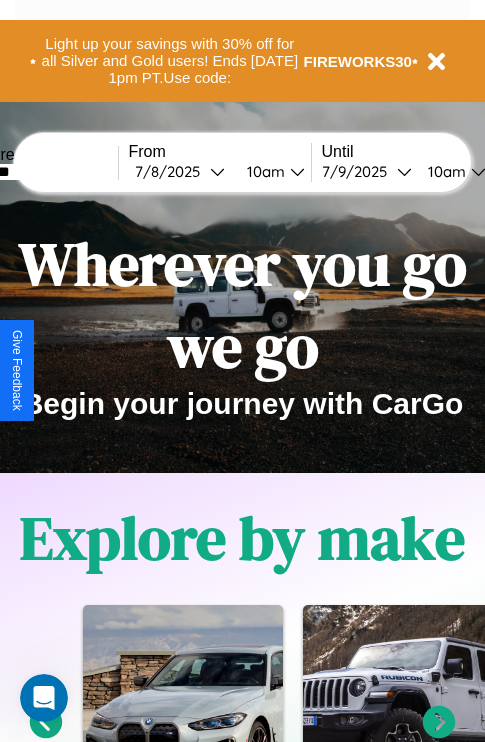select on "*" 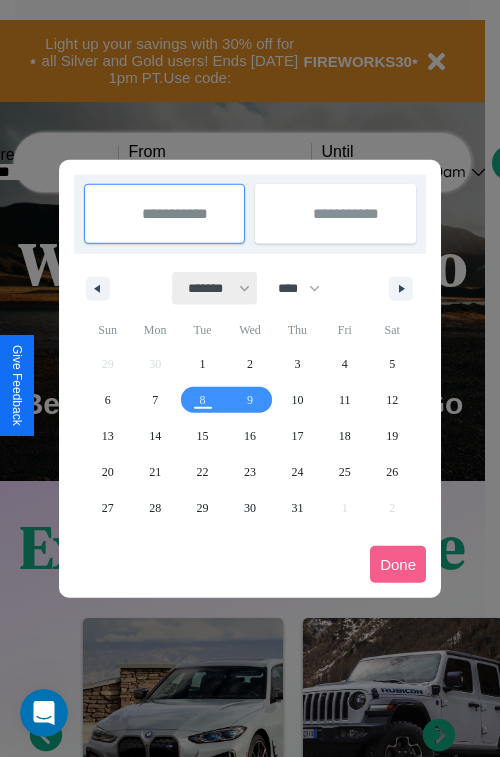 click on "******* ******** ***** ***** *** **** **** ****** ********* ******* ******** ********" at bounding box center [215, 288] 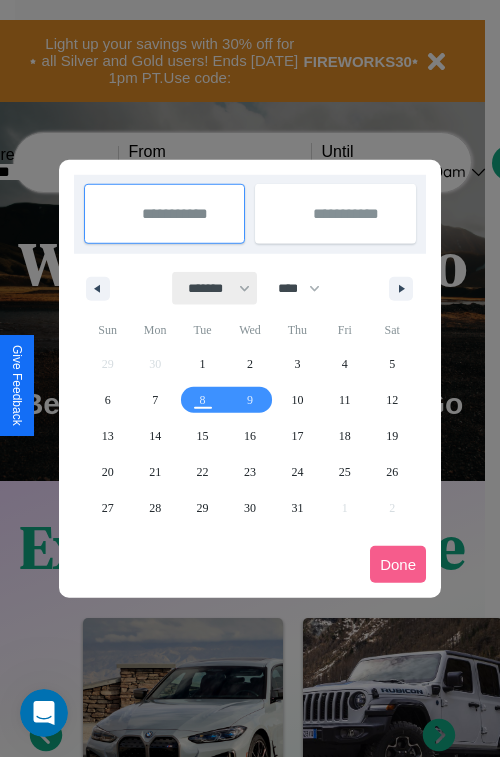 select on "*" 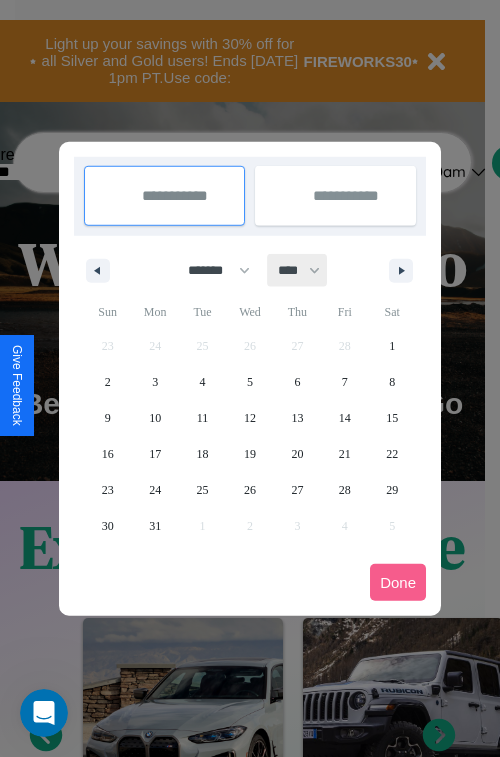 click on "**** **** **** **** **** **** **** **** **** **** **** **** **** **** **** **** **** **** **** **** **** **** **** **** **** **** **** **** **** **** **** **** **** **** **** **** **** **** **** **** **** **** **** **** **** **** **** **** **** **** **** **** **** **** **** **** **** **** **** **** **** **** **** **** **** **** **** **** **** **** **** **** **** **** **** **** **** **** **** **** **** **** **** **** **** **** **** **** **** **** **** **** **** **** **** **** **** **** **** **** **** **** **** **** **** **** **** **** **** **** **** **** **** **** **** **** **** **** **** **** ****" at bounding box center [298, 270] 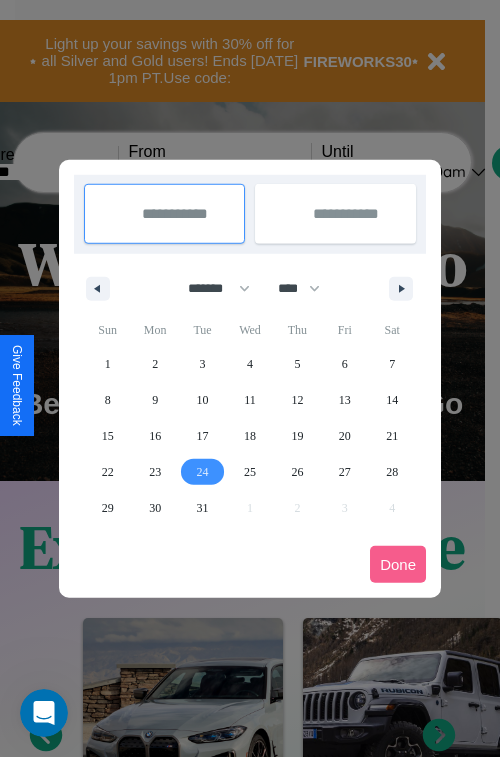 click on "24" at bounding box center [203, 472] 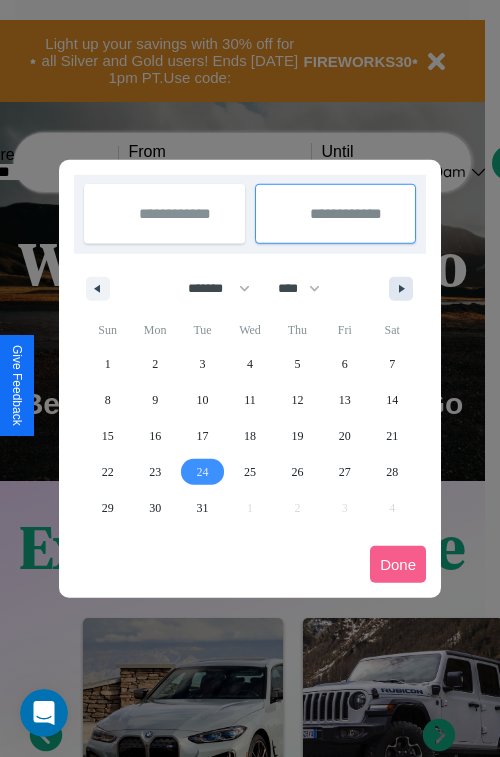 click at bounding box center (405, 289) 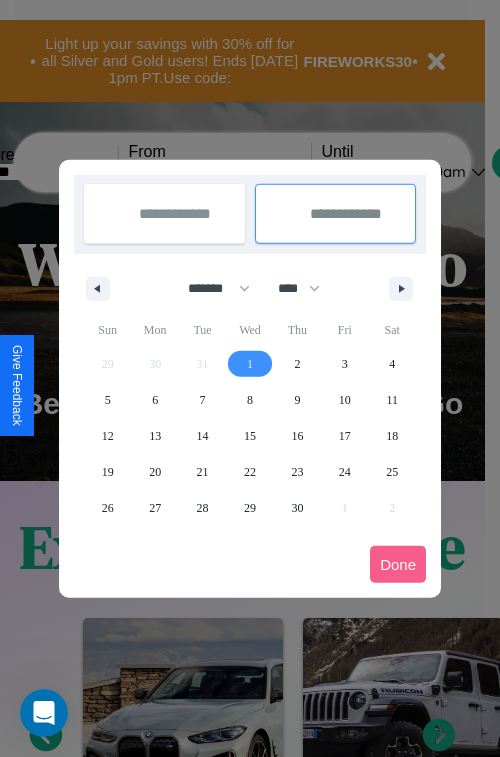 click on "1" at bounding box center (250, 364) 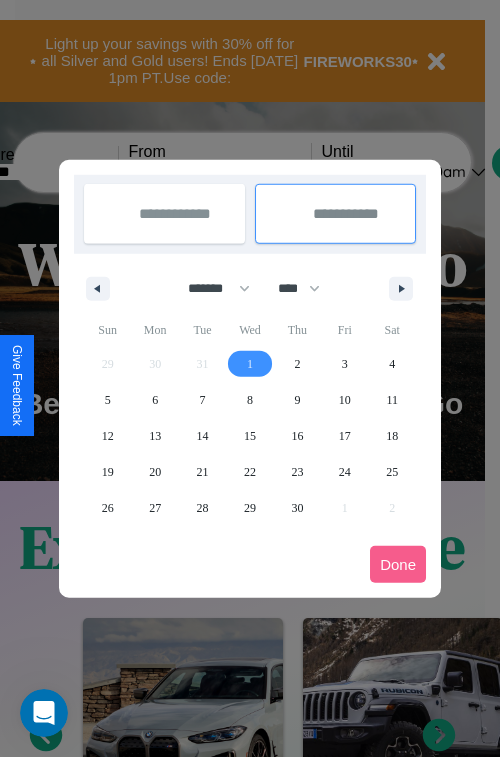 select on "*" 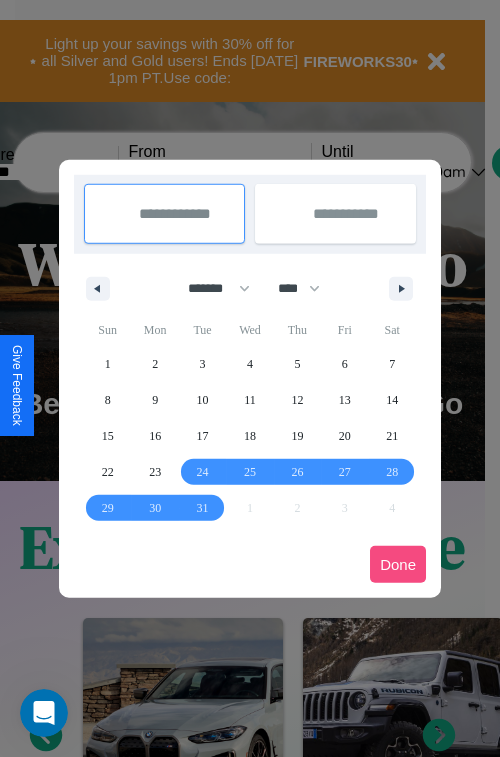 click on "Done" at bounding box center (398, 564) 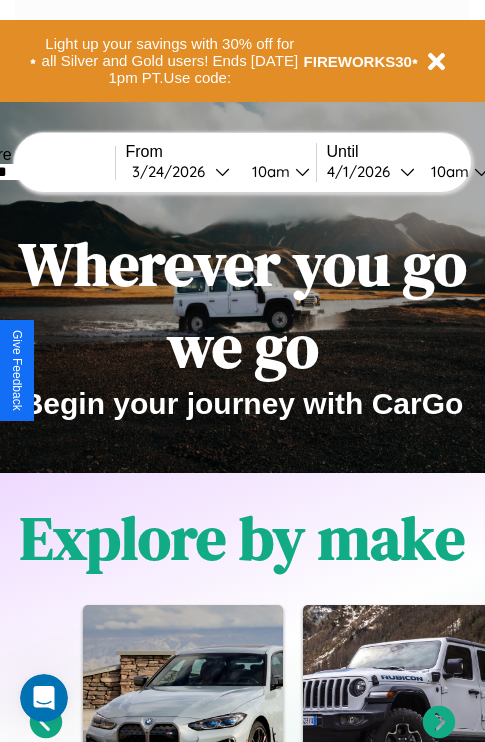 scroll, scrollTop: 0, scrollLeft: 71, axis: horizontal 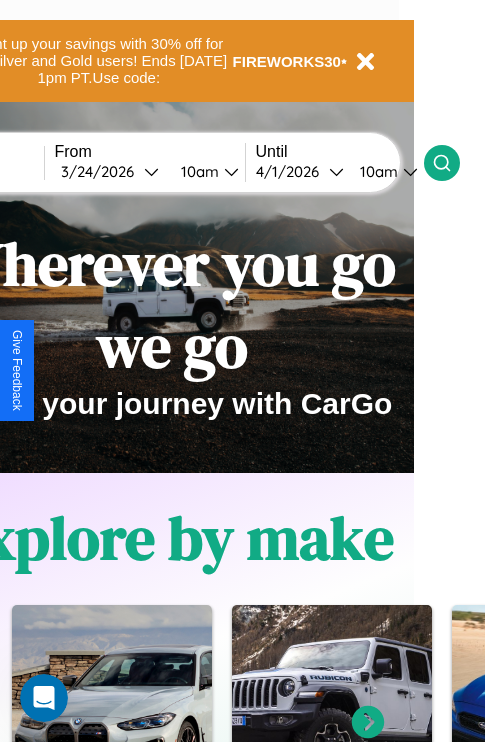 click 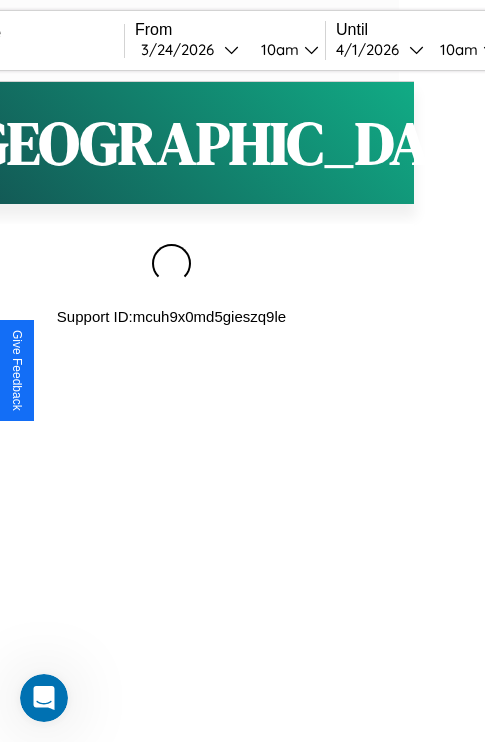 scroll, scrollTop: 0, scrollLeft: 0, axis: both 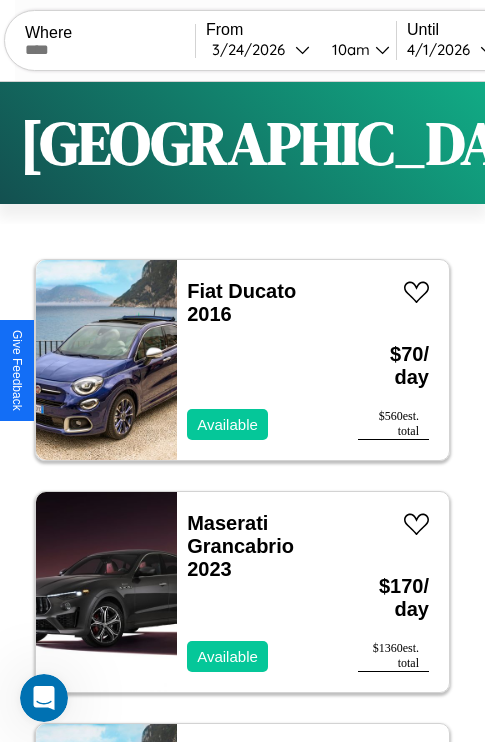 click on "Filters" at bounding box center [640, 143] 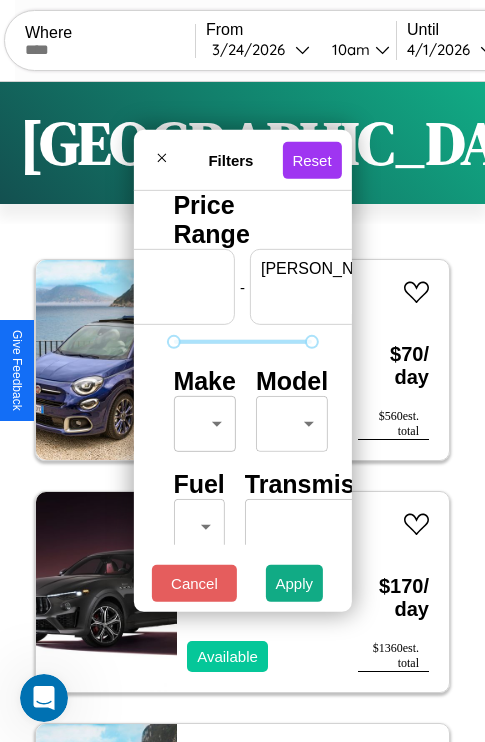 scroll, scrollTop: 0, scrollLeft: 124, axis: horizontal 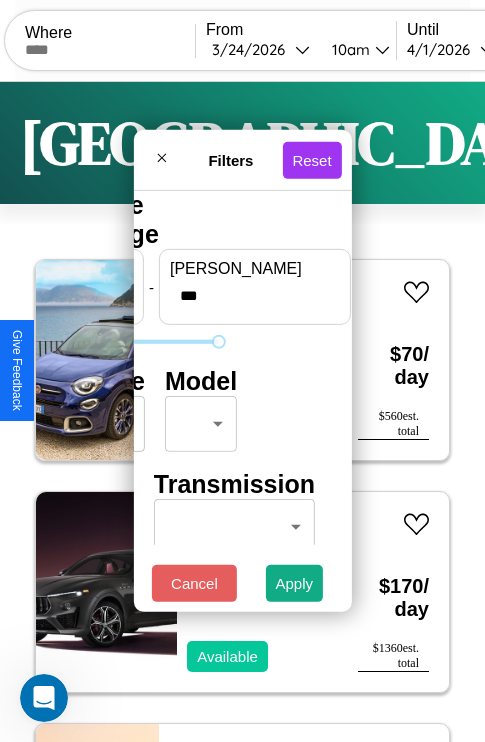 type on "***" 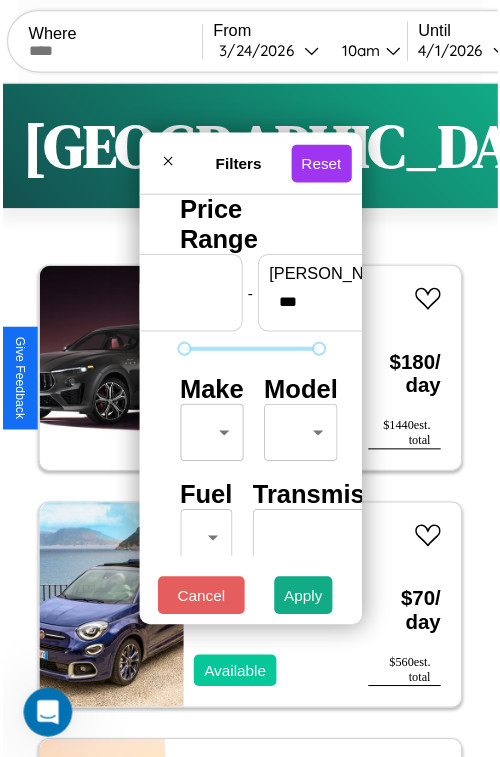 scroll, scrollTop: 59, scrollLeft: 0, axis: vertical 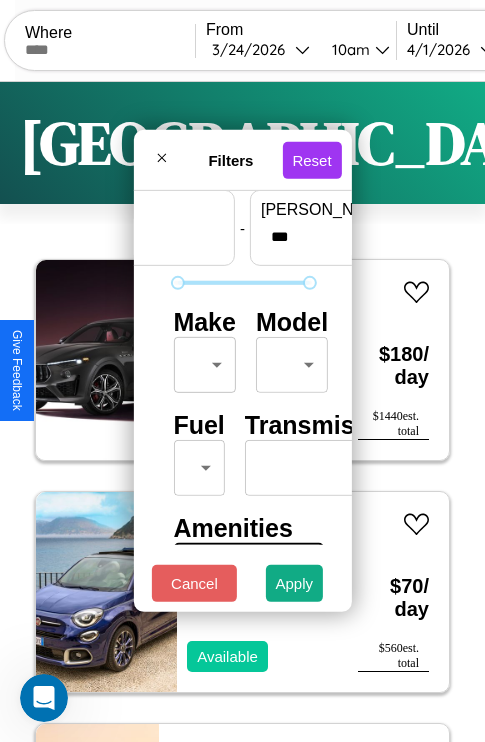 type on "**" 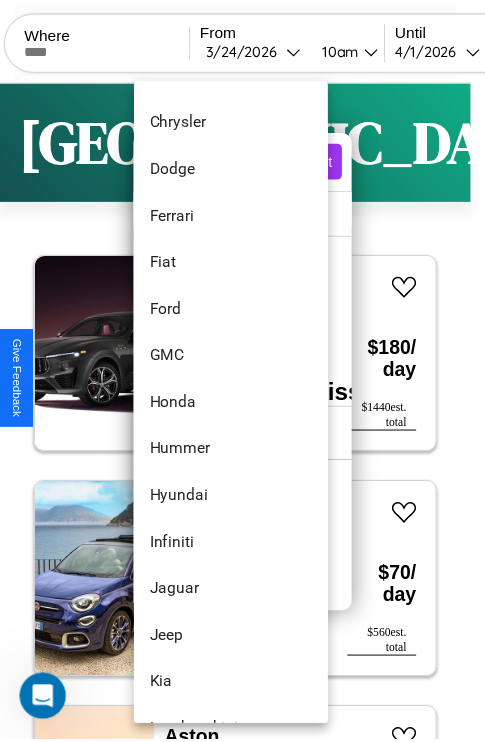 scroll, scrollTop: 566, scrollLeft: 0, axis: vertical 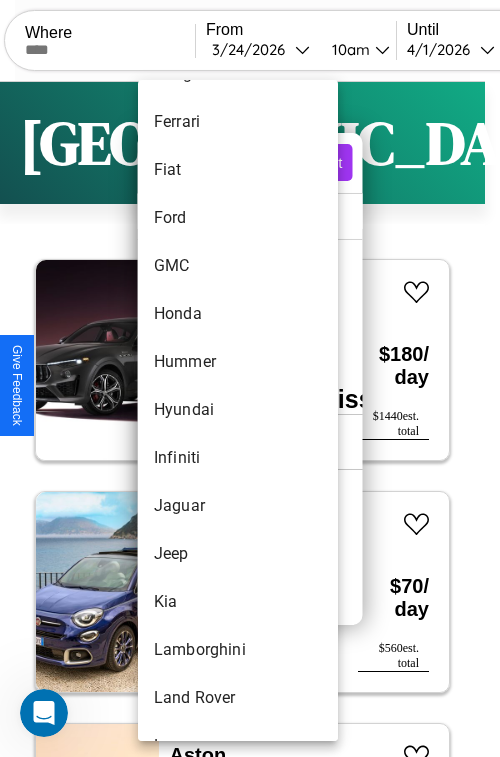 click on "Hyundai" at bounding box center [238, 410] 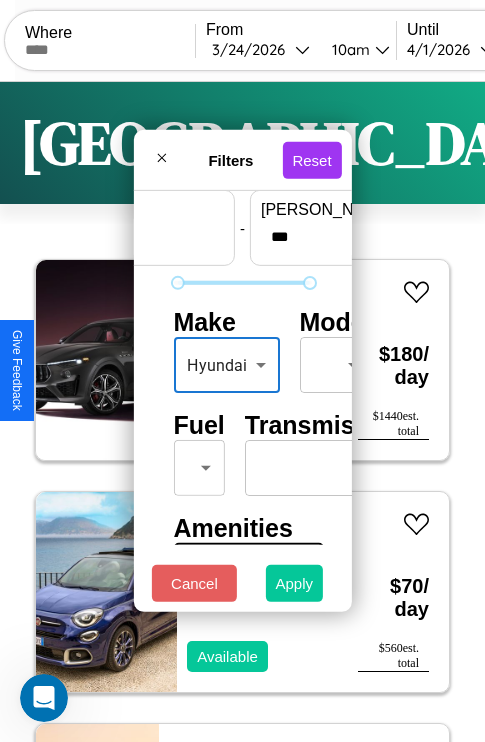 click on "Apply" at bounding box center (295, 583) 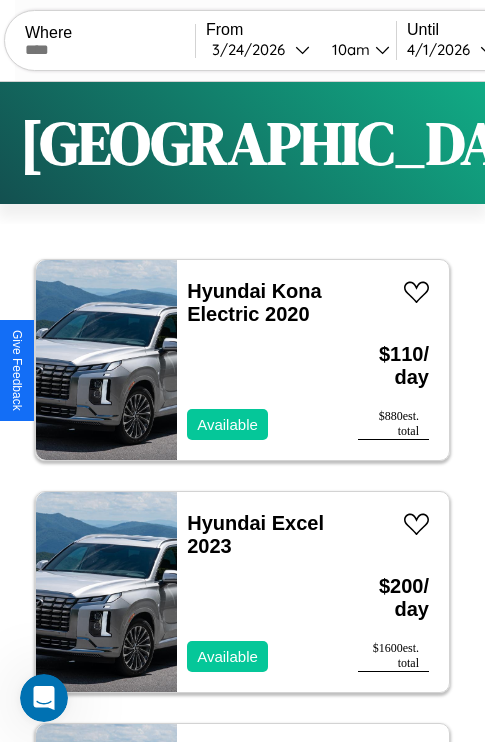 click on "Filters" at bounding box center [640, 143] 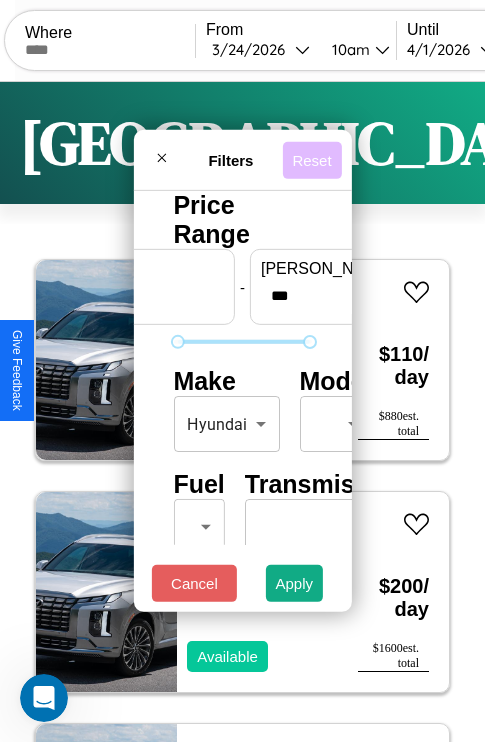 click on "Reset" at bounding box center [311, 159] 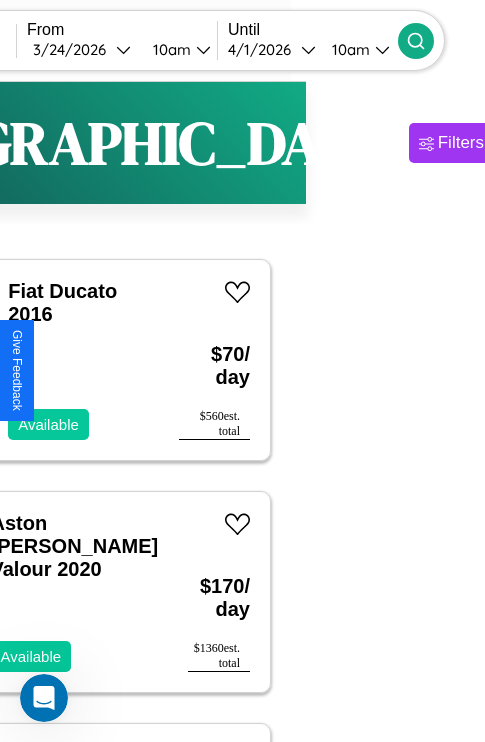 type on "******" 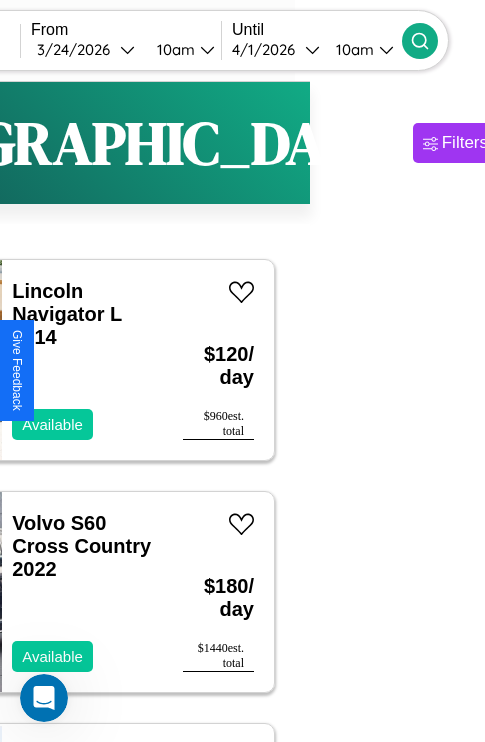 scroll, scrollTop: 49, scrollLeft: 103, axis: both 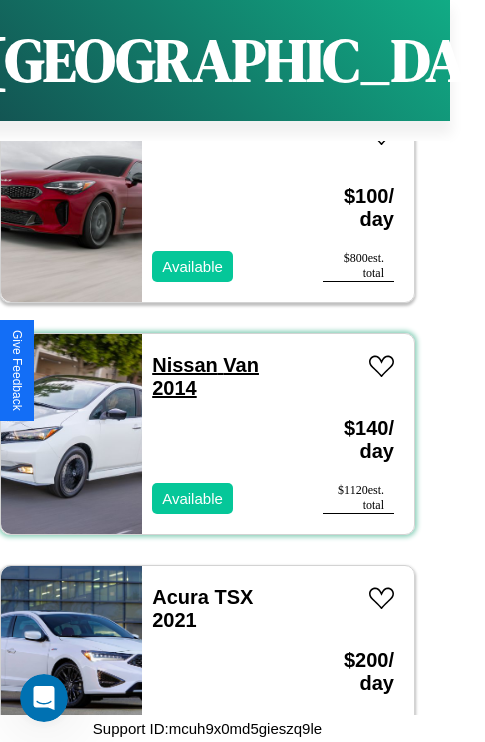 click on "Nissan   Van   2014" at bounding box center (205, 376) 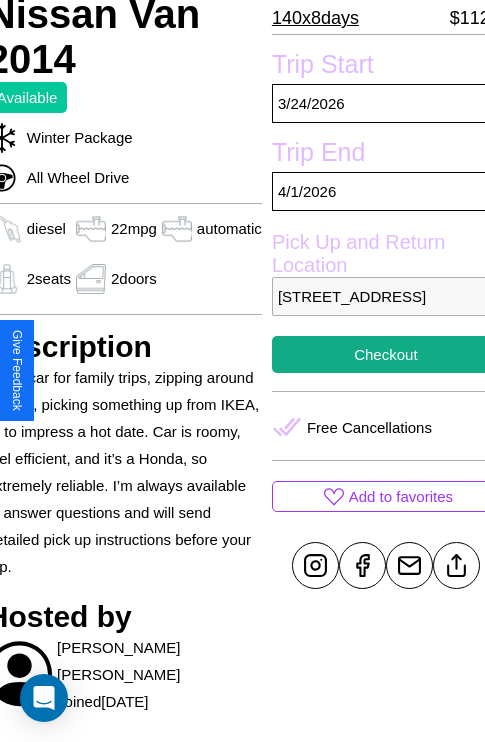 scroll, scrollTop: 498, scrollLeft: 88, axis: both 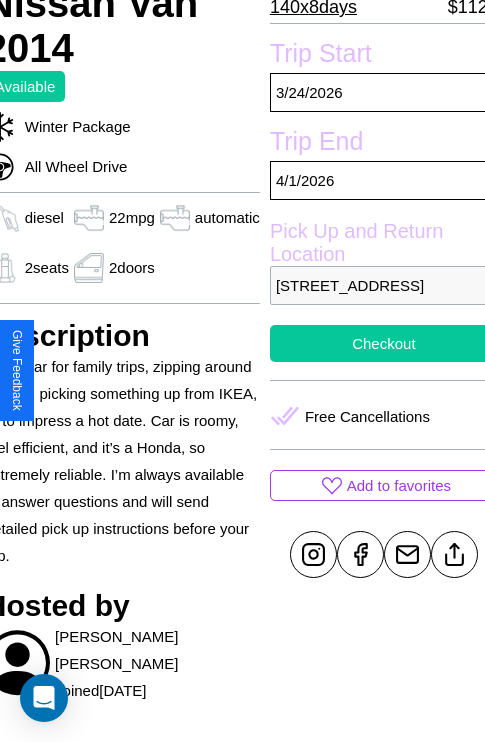 click on "Checkout" at bounding box center (384, 343) 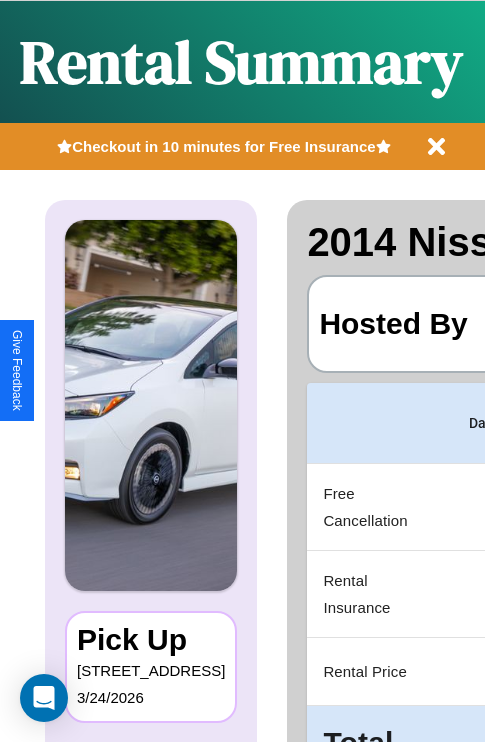 scroll, scrollTop: 0, scrollLeft: 378, axis: horizontal 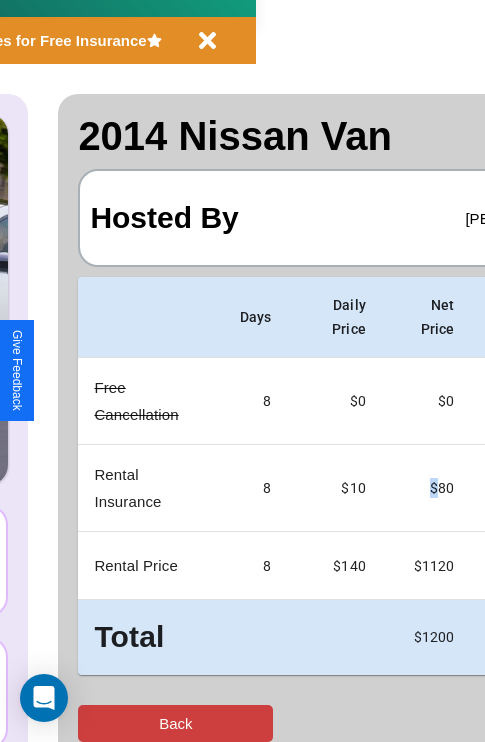 click on "Back" at bounding box center (175, 723) 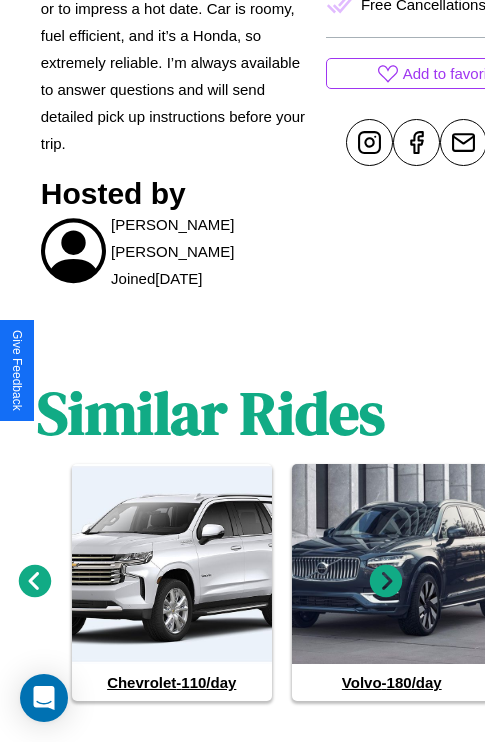 scroll, scrollTop: 935, scrollLeft: 30, axis: both 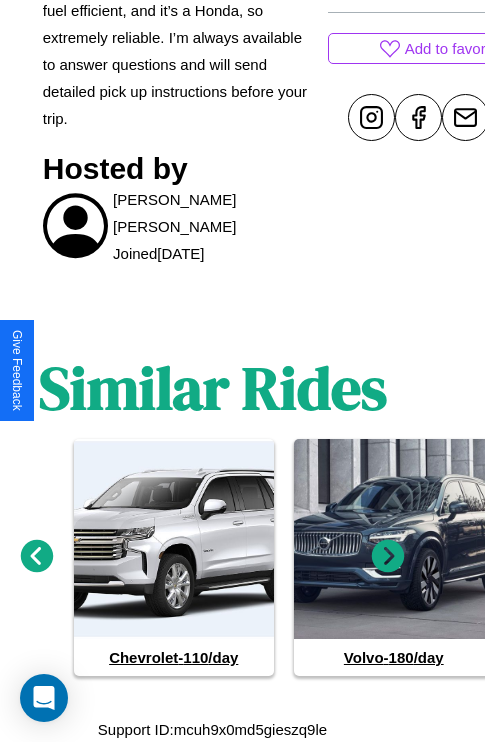 click 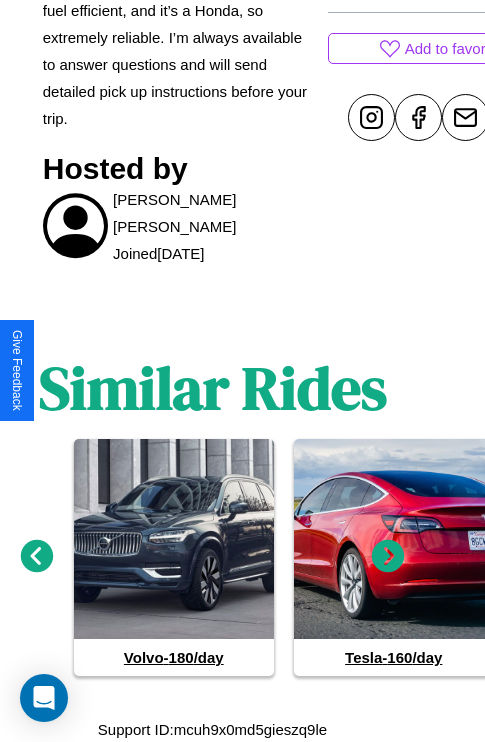 click 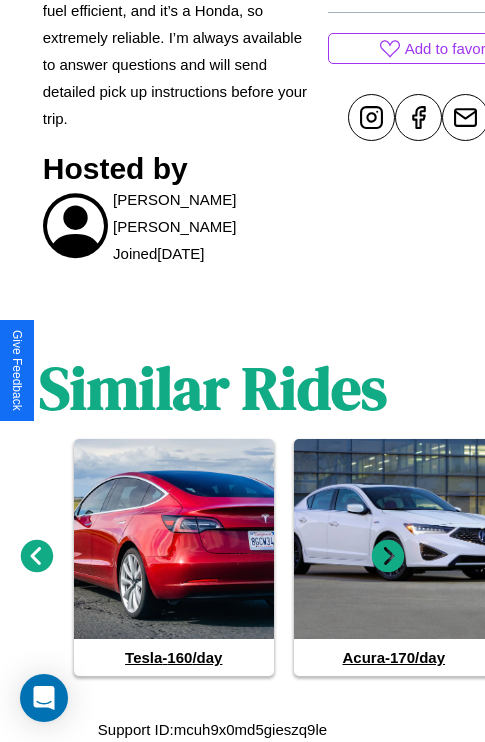 click 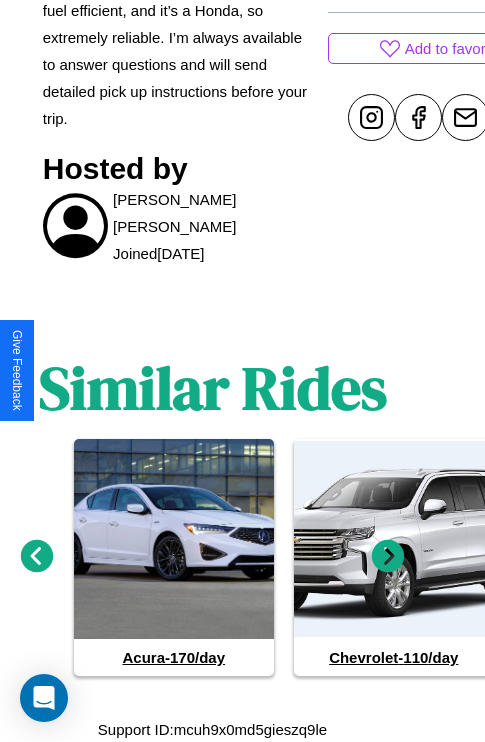 click 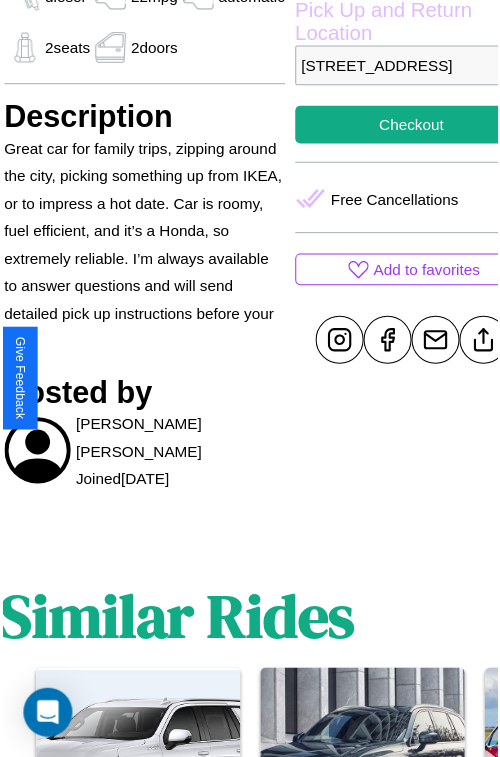 scroll, scrollTop: 640, scrollLeft: 88, axis: both 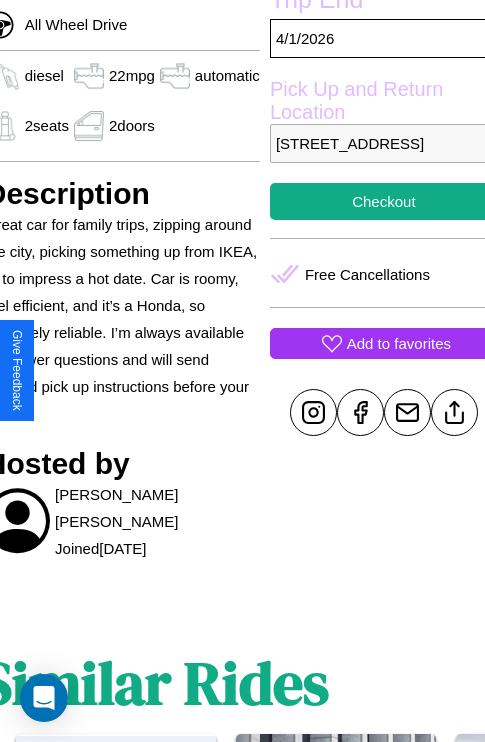 click on "Add to favorites" at bounding box center (399, 343) 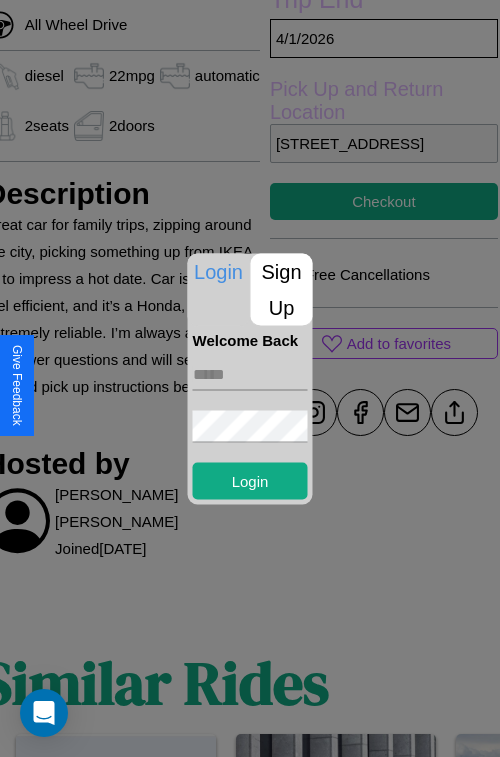 click at bounding box center [250, 374] 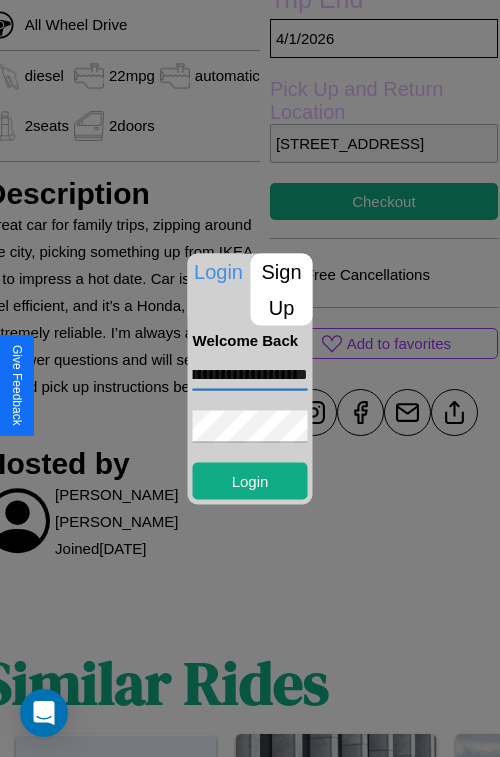 scroll, scrollTop: 0, scrollLeft: 77, axis: horizontal 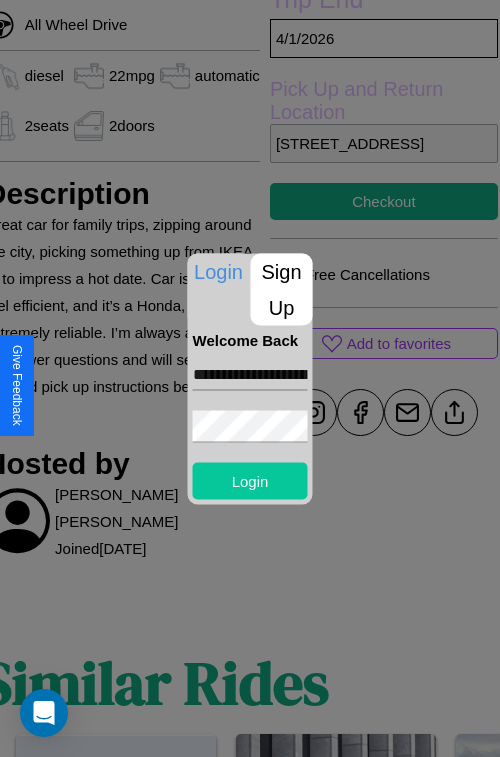 click on "Login" at bounding box center (250, 480) 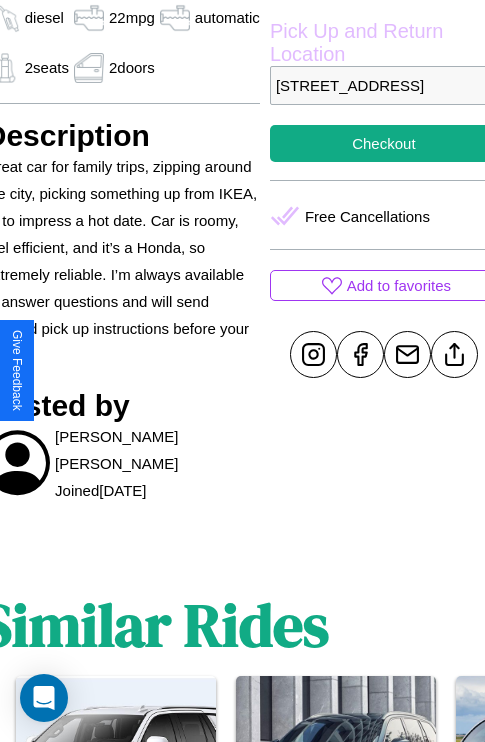 scroll, scrollTop: 709, scrollLeft: 88, axis: both 